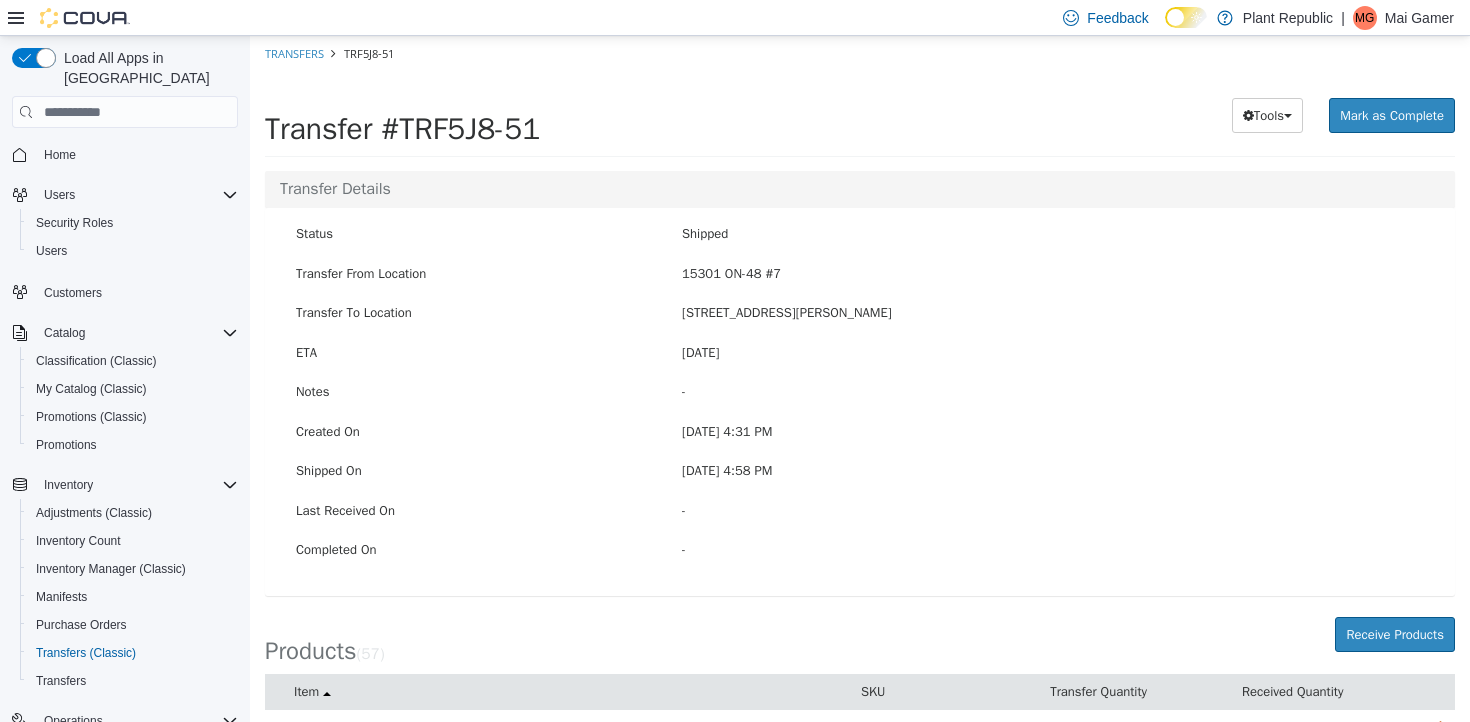 scroll, scrollTop: 318, scrollLeft: 0, axis: vertical 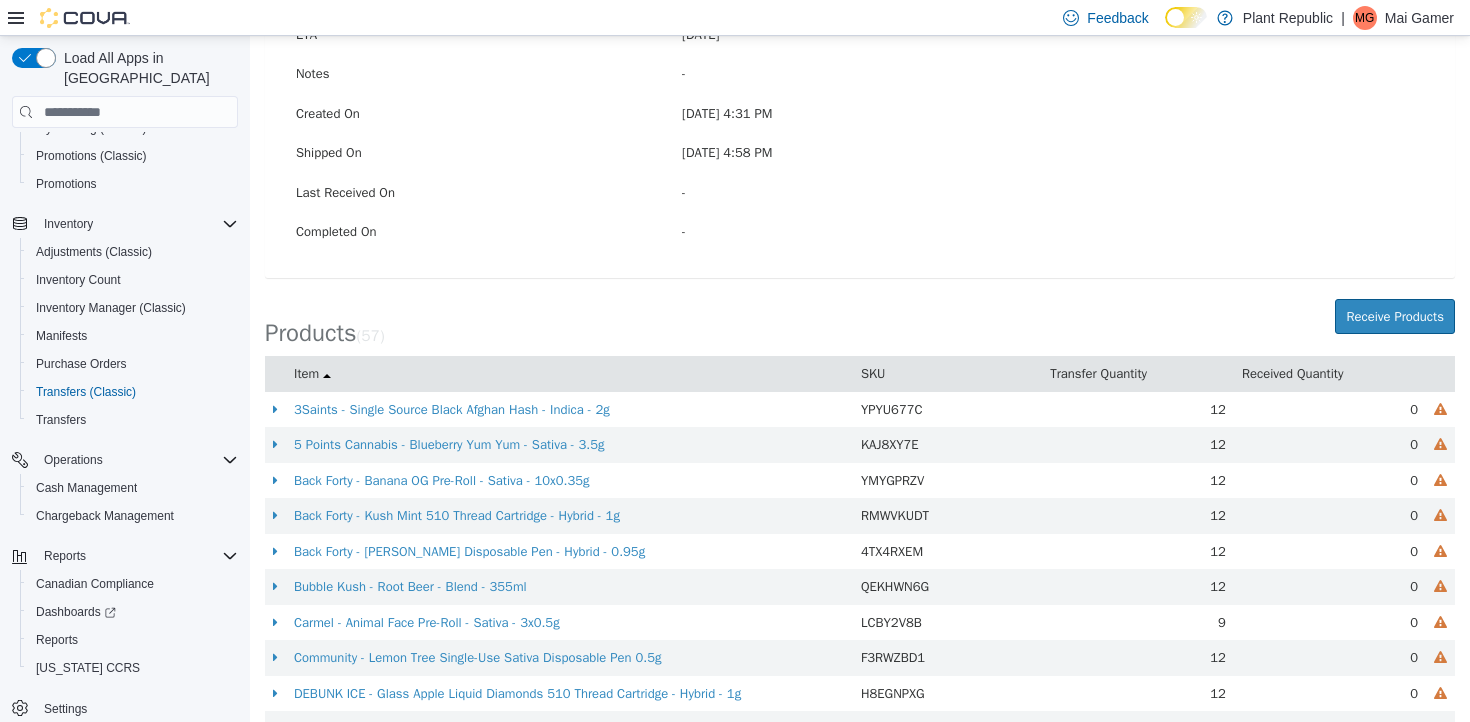 click on "Item" at bounding box center (569, 374) 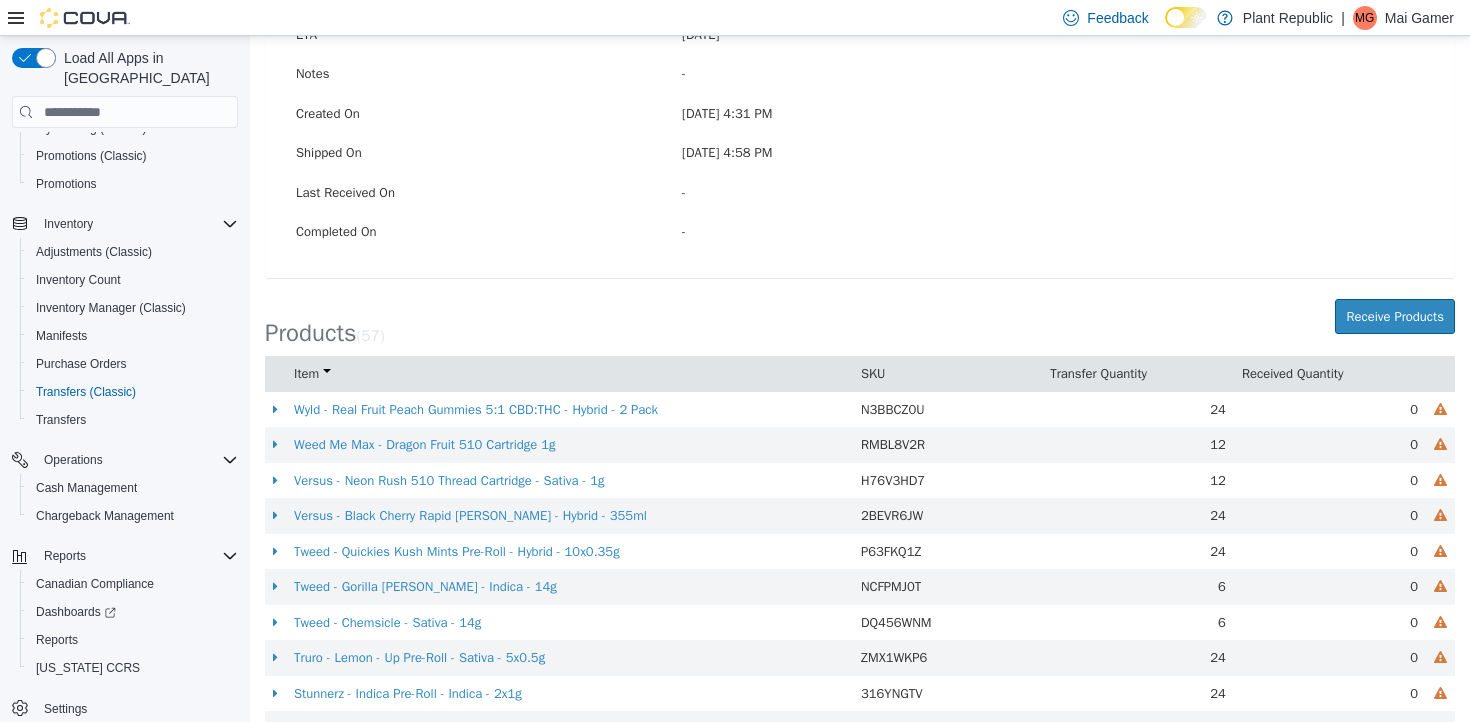 click on "Item" at bounding box center (312, 374) 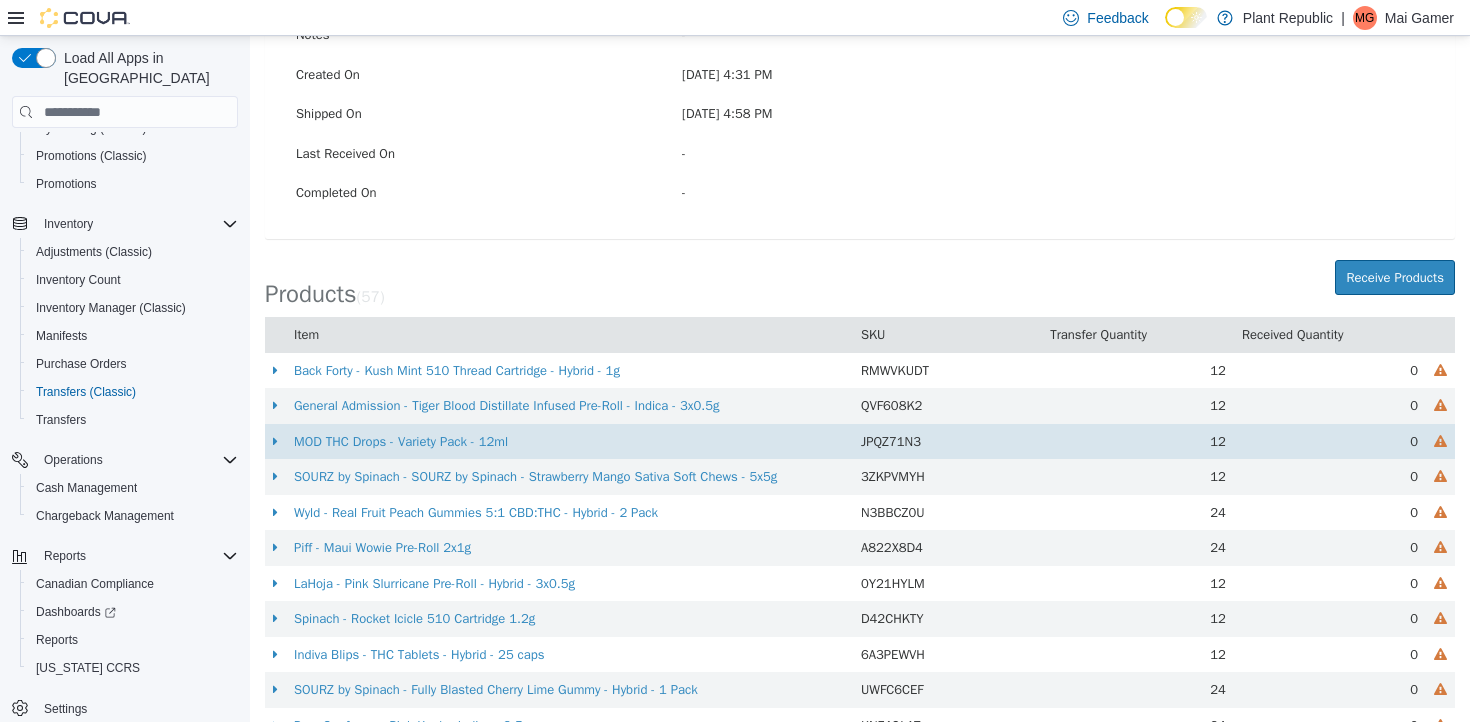 scroll, scrollTop: 0, scrollLeft: 0, axis: both 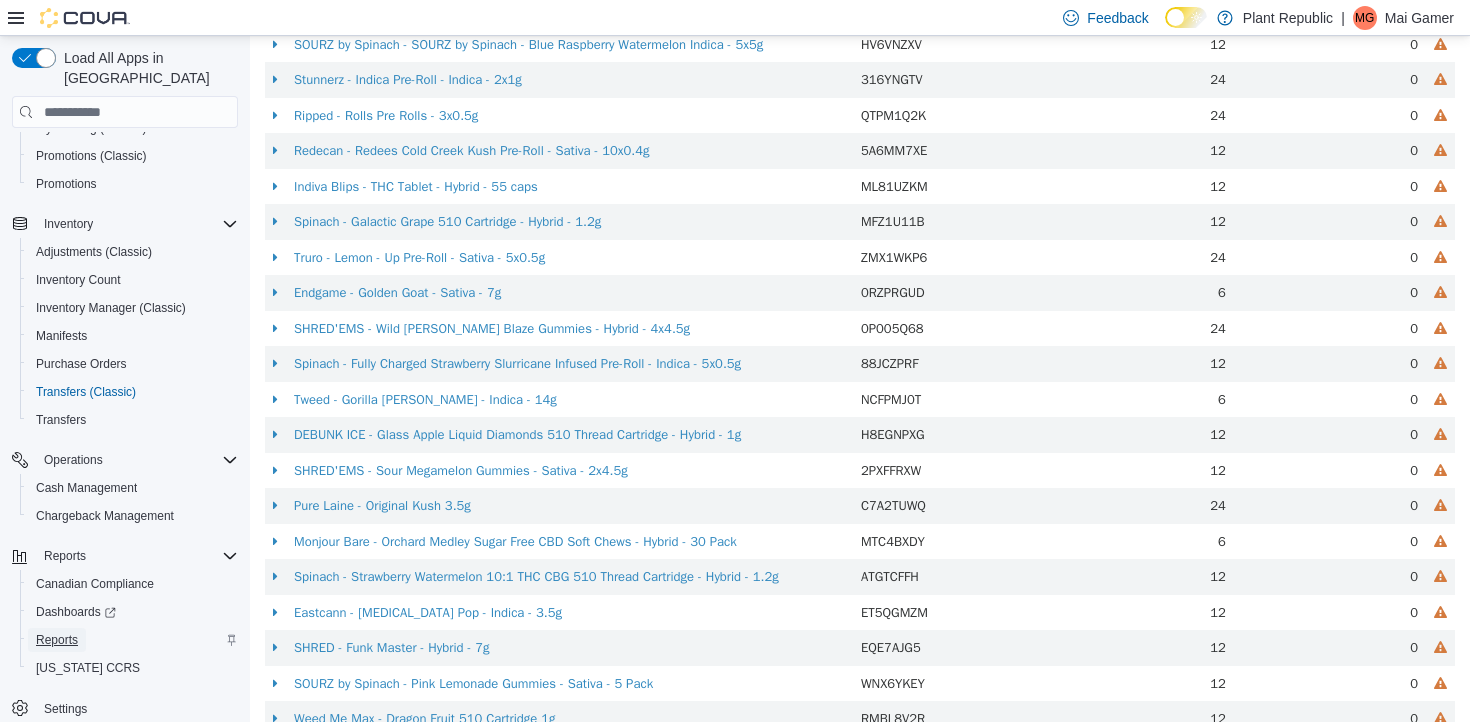 click on "Reports" at bounding box center (57, 640) 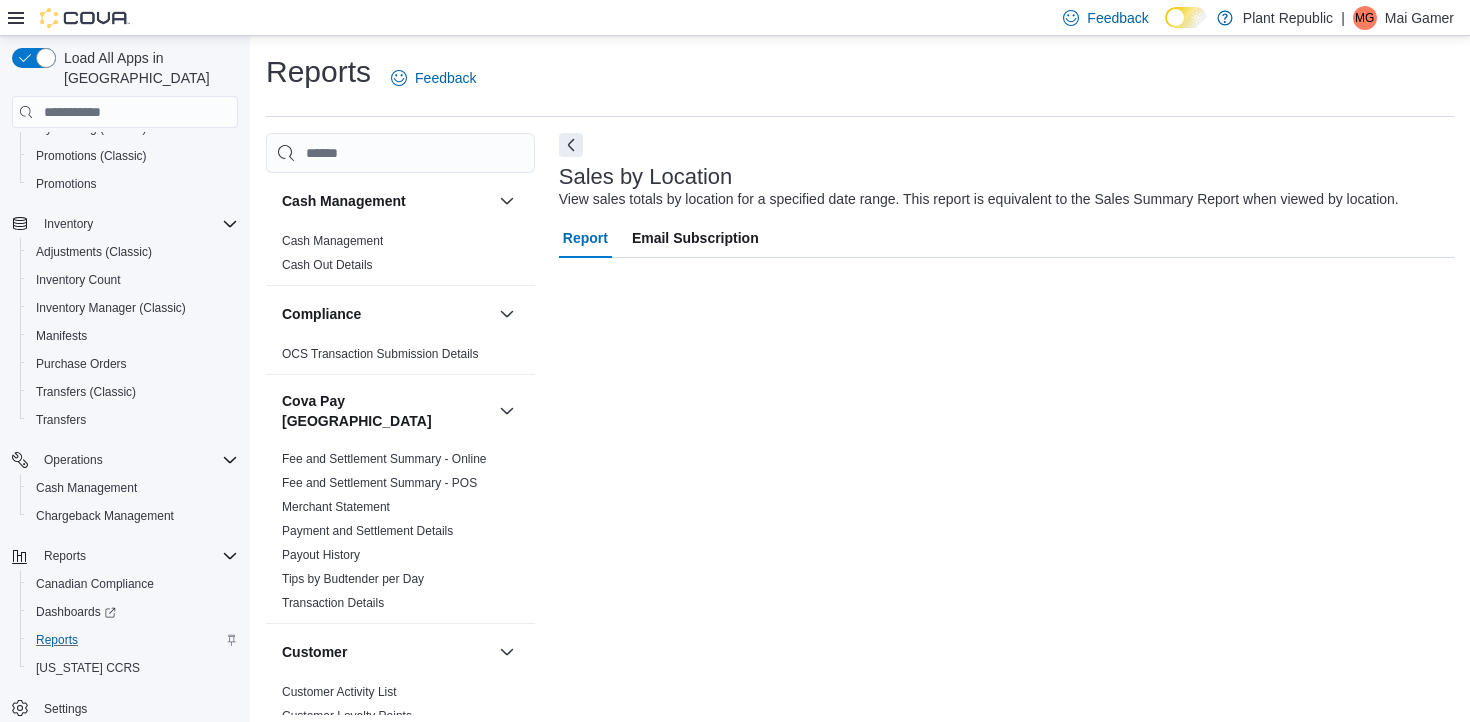 scroll, scrollTop: 8, scrollLeft: 0, axis: vertical 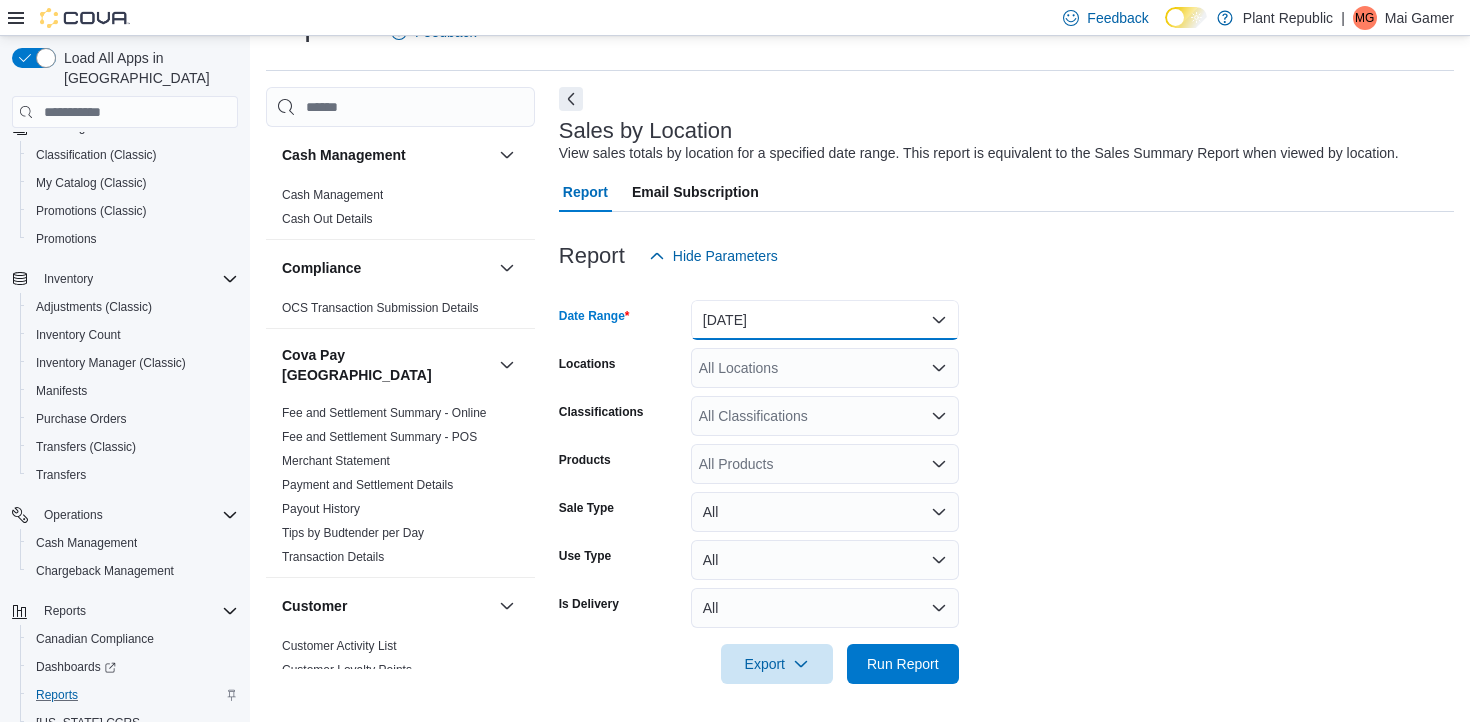 click on "[DATE]" at bounding box center [825, 320] 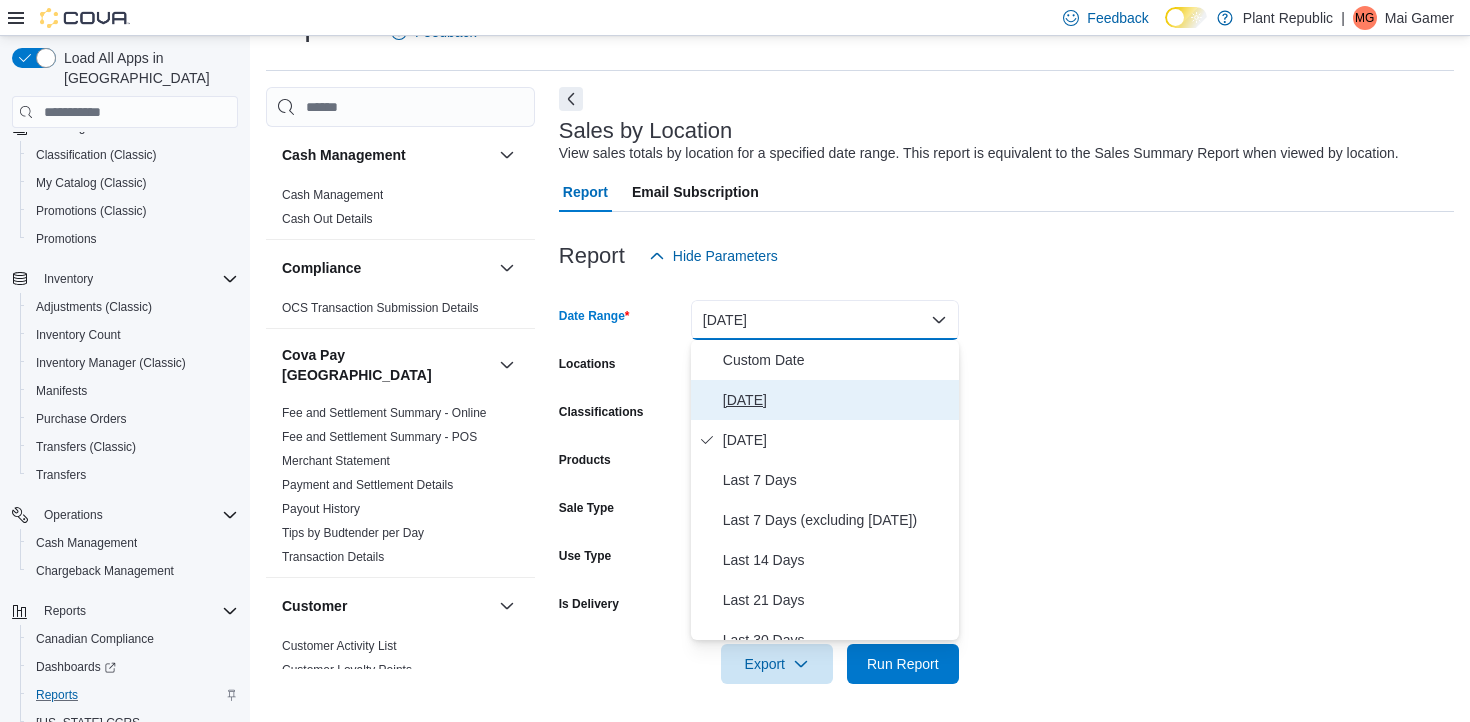 click on "[DATE]" at bounding box center (837, 400) 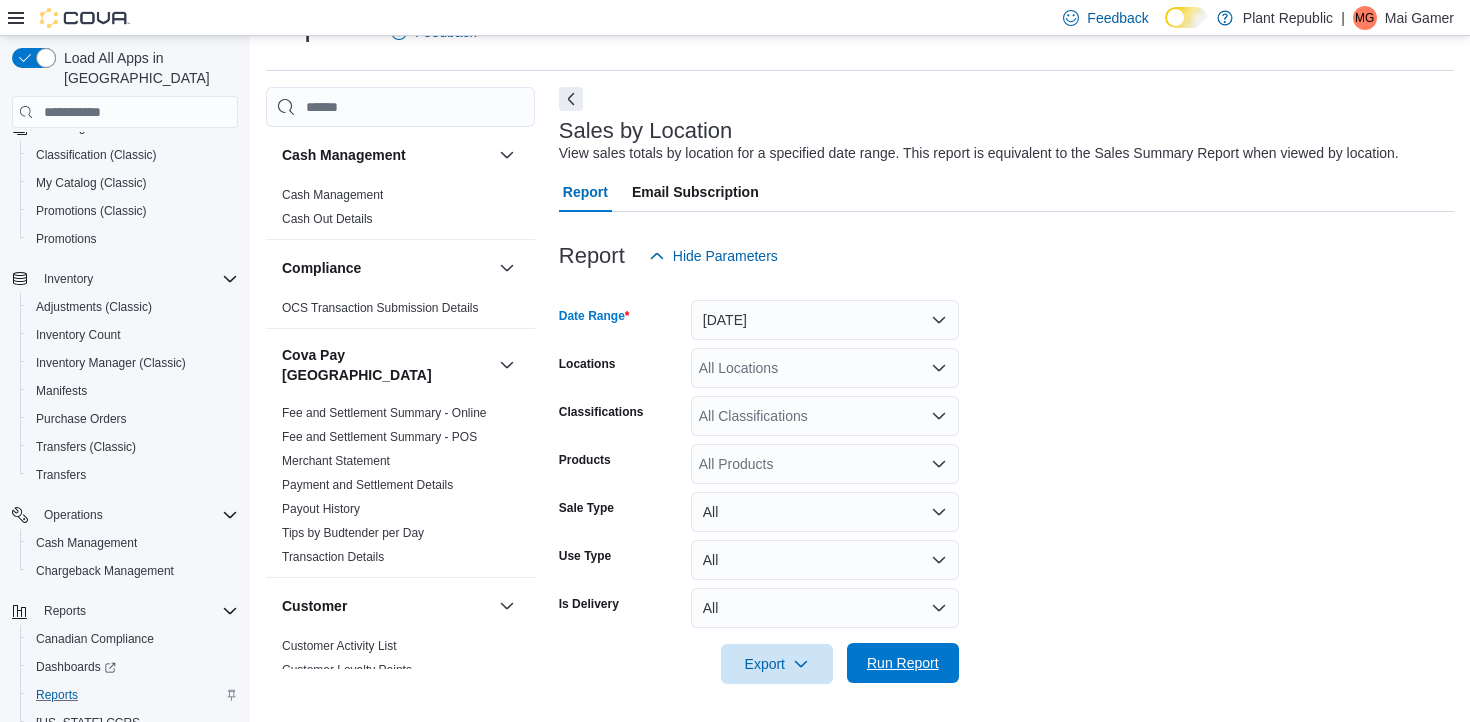 click on "Run Report" at bounding box center (903, 663) 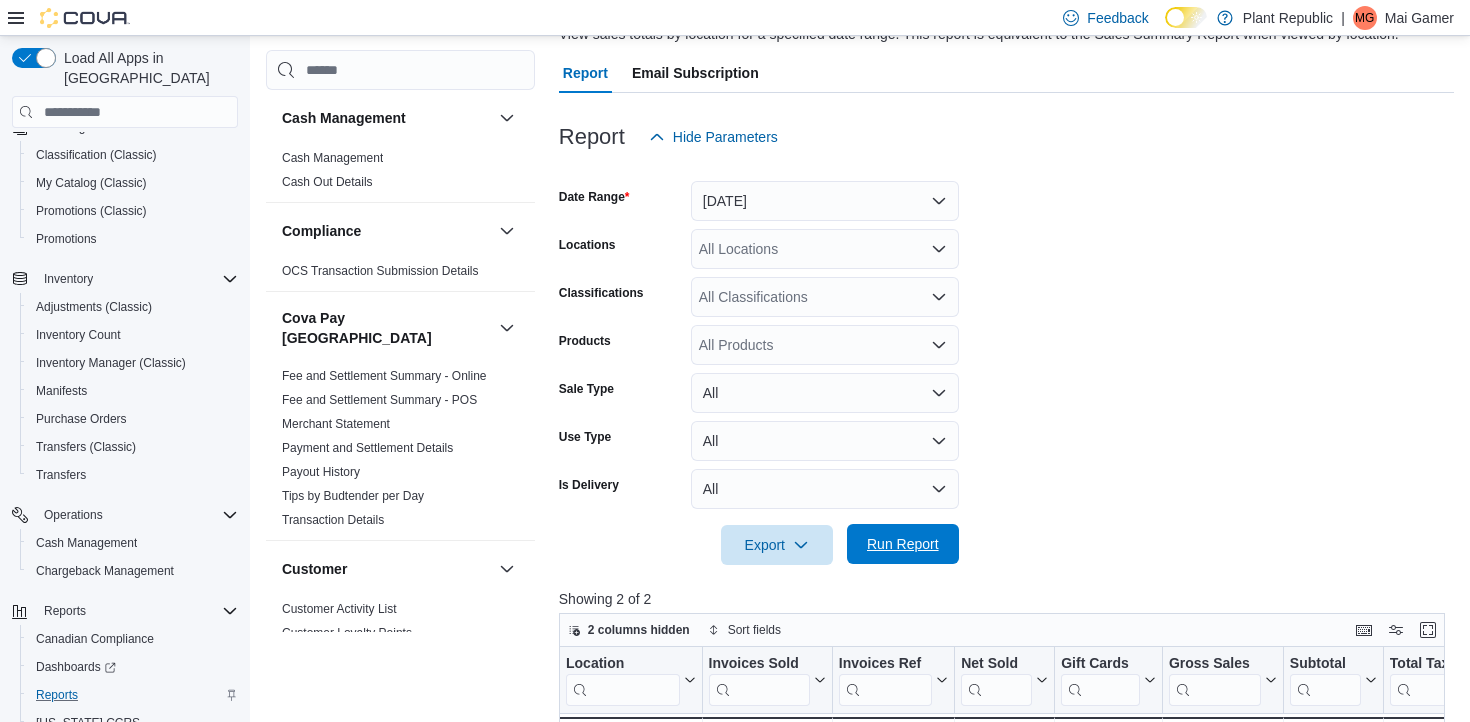 scroll, scrollTop: 88, scrollLeft: 0, axis: vertical 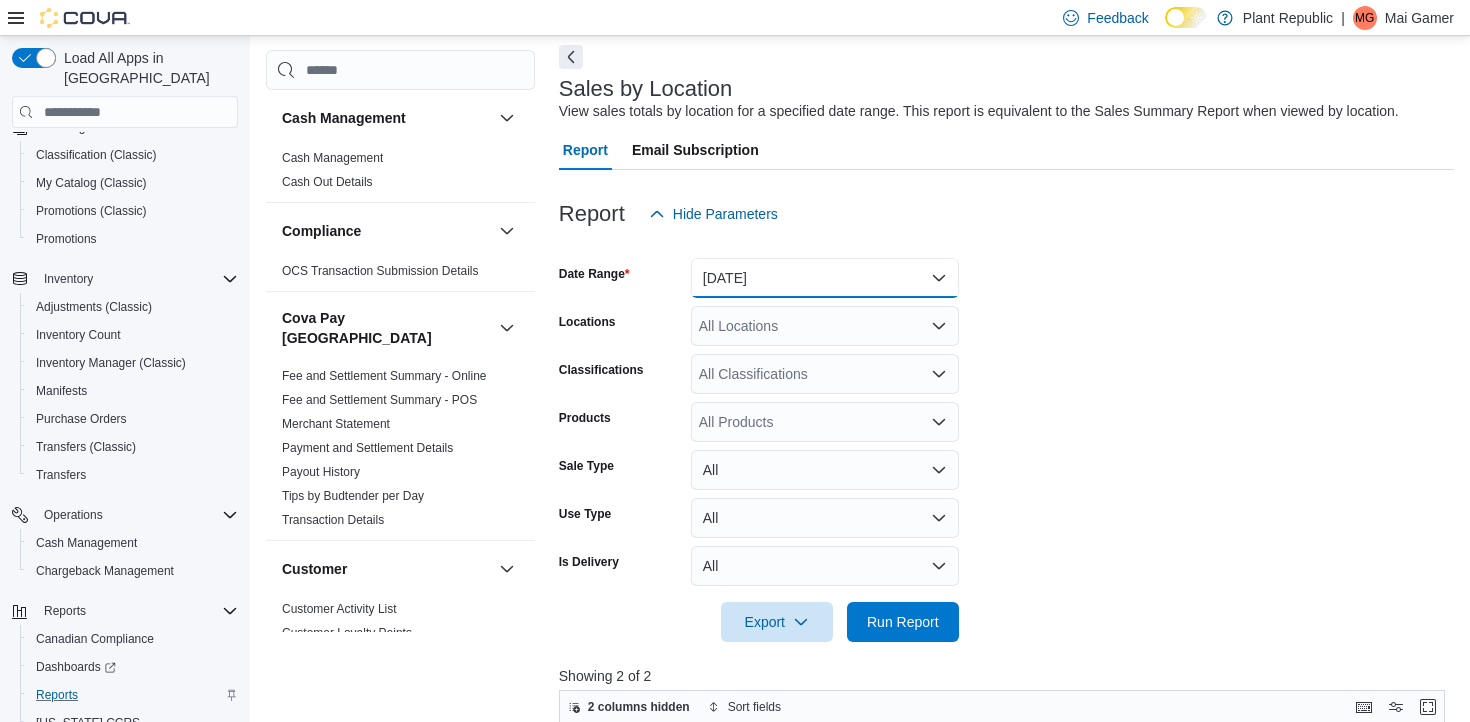 click on "[DATE]" at bounding box center (825, 278) 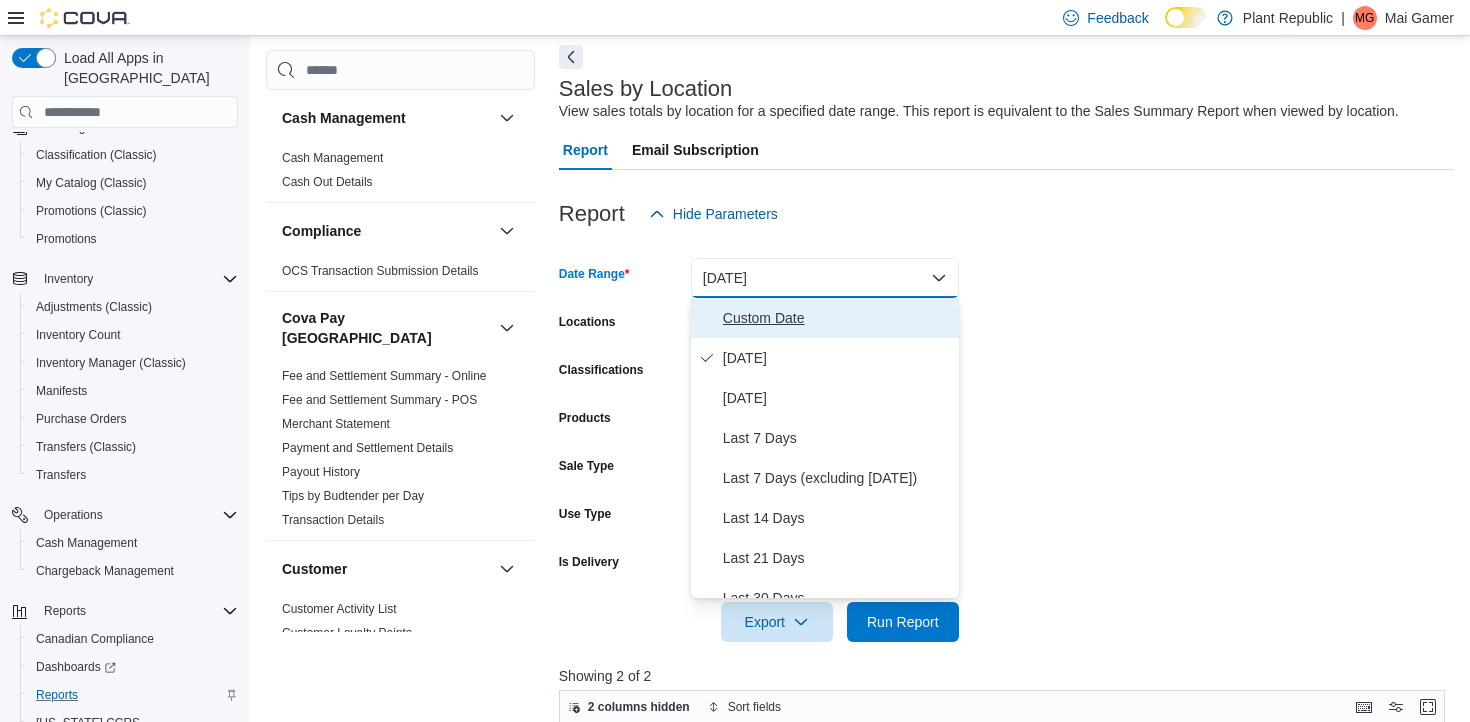 click on "Custom Date" at bounding box center (825, 318) 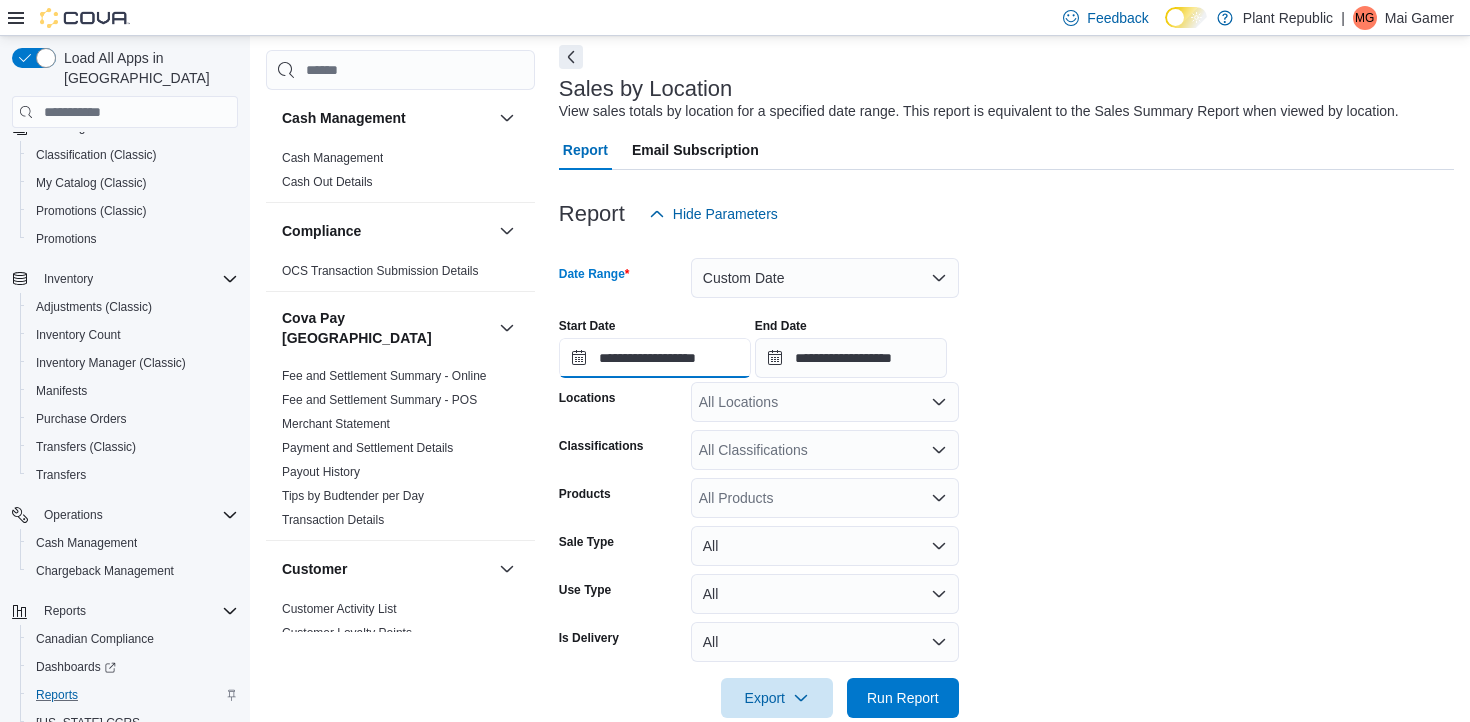 click on "**********" at bounding box center [655, 358] 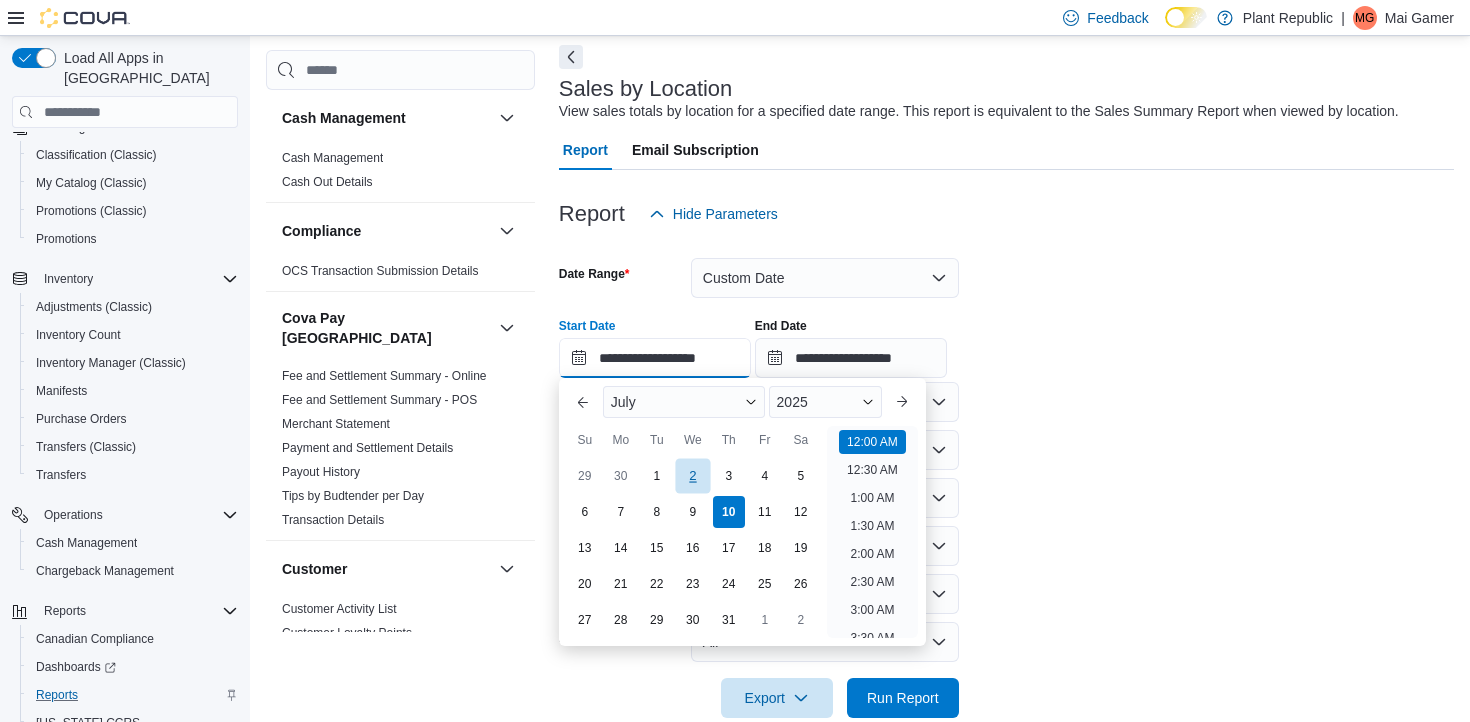 scroll, scrollTop: 62, scrollLeft: 0, axis: vertical 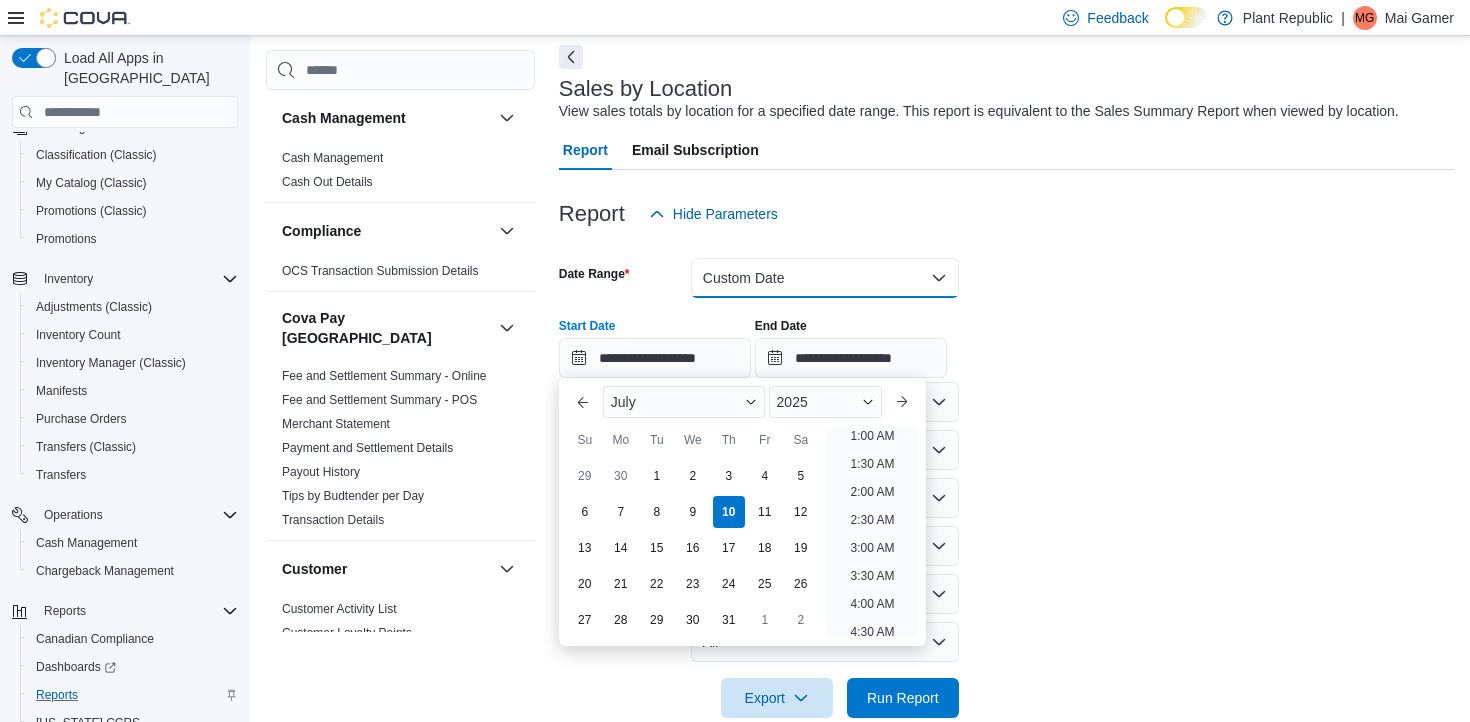 click on "Custom Date" at bounding box center (825, 278) 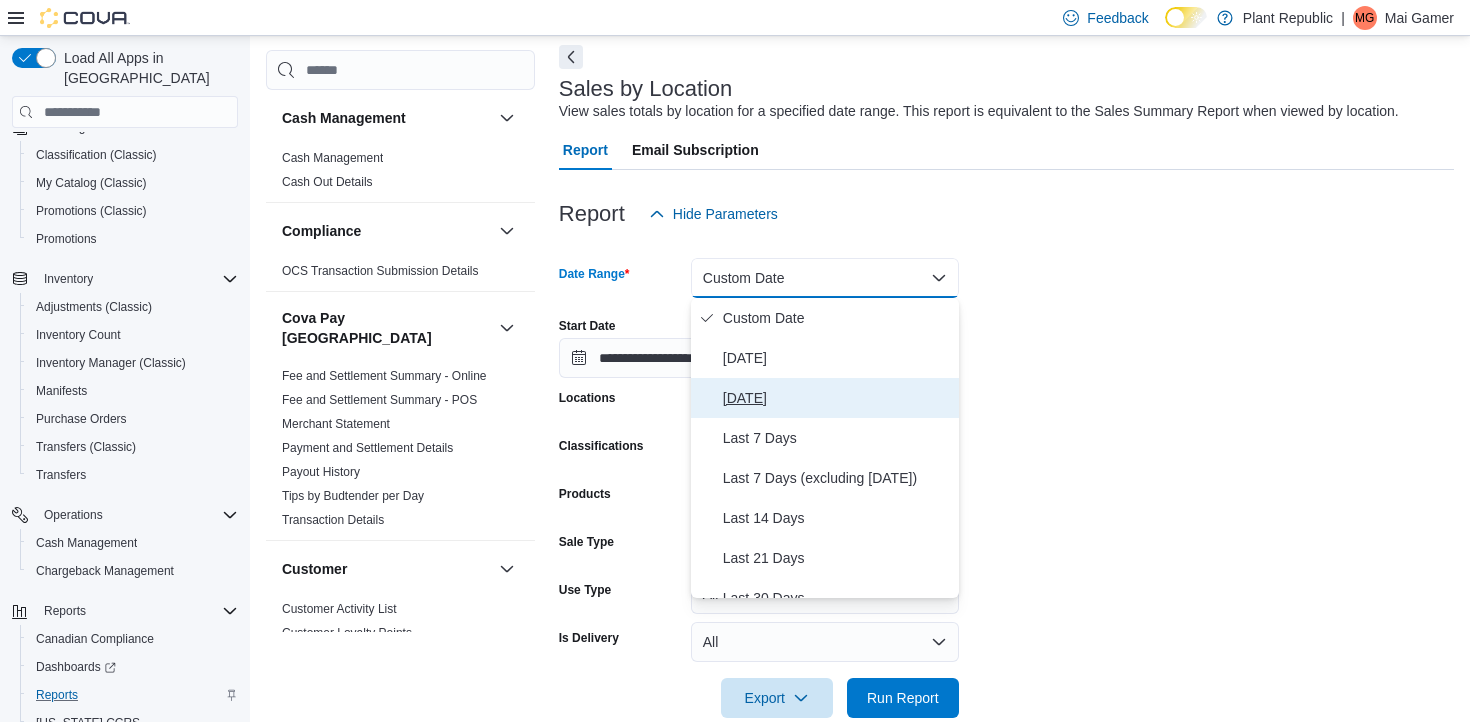 click on "[DATE]" at bounding box center (837, 398) 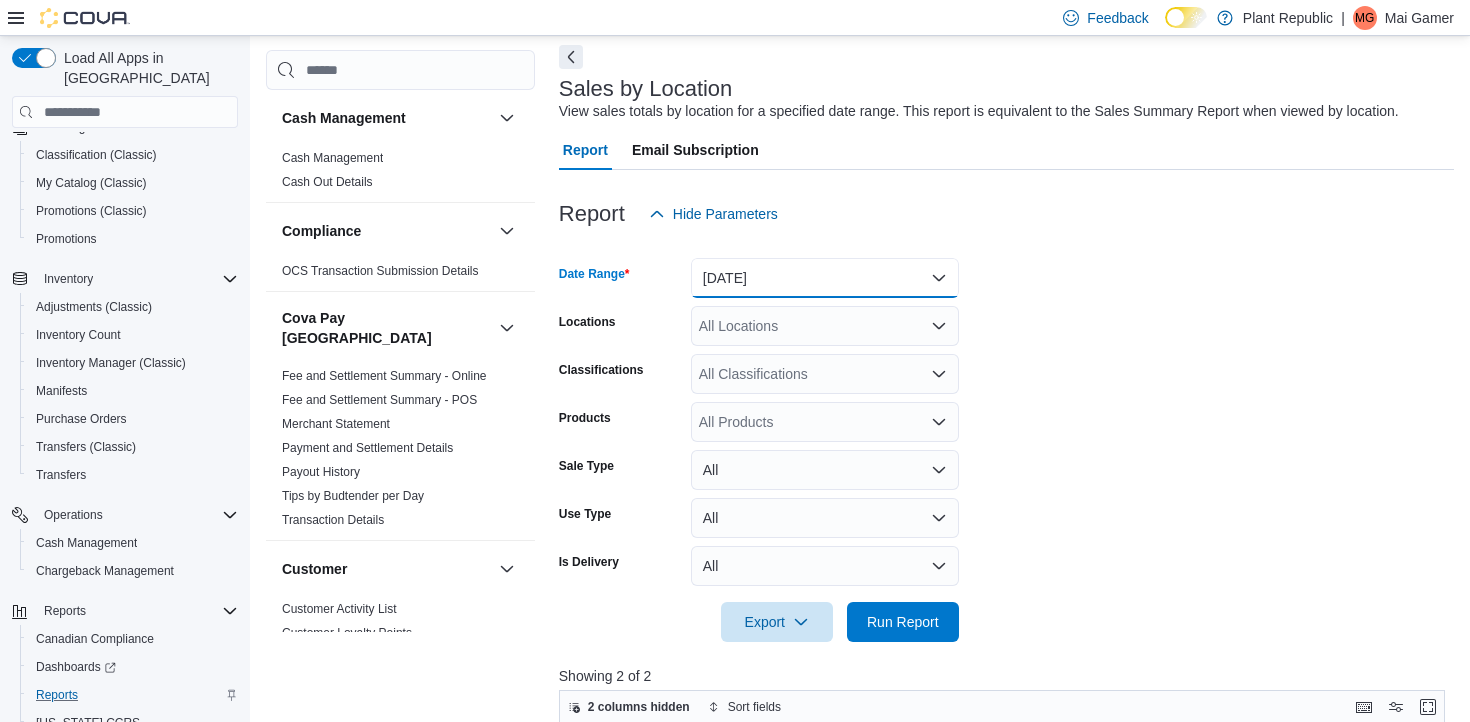 scroll, scrollTop: 457, scrollLeft: 0, axis: vertical 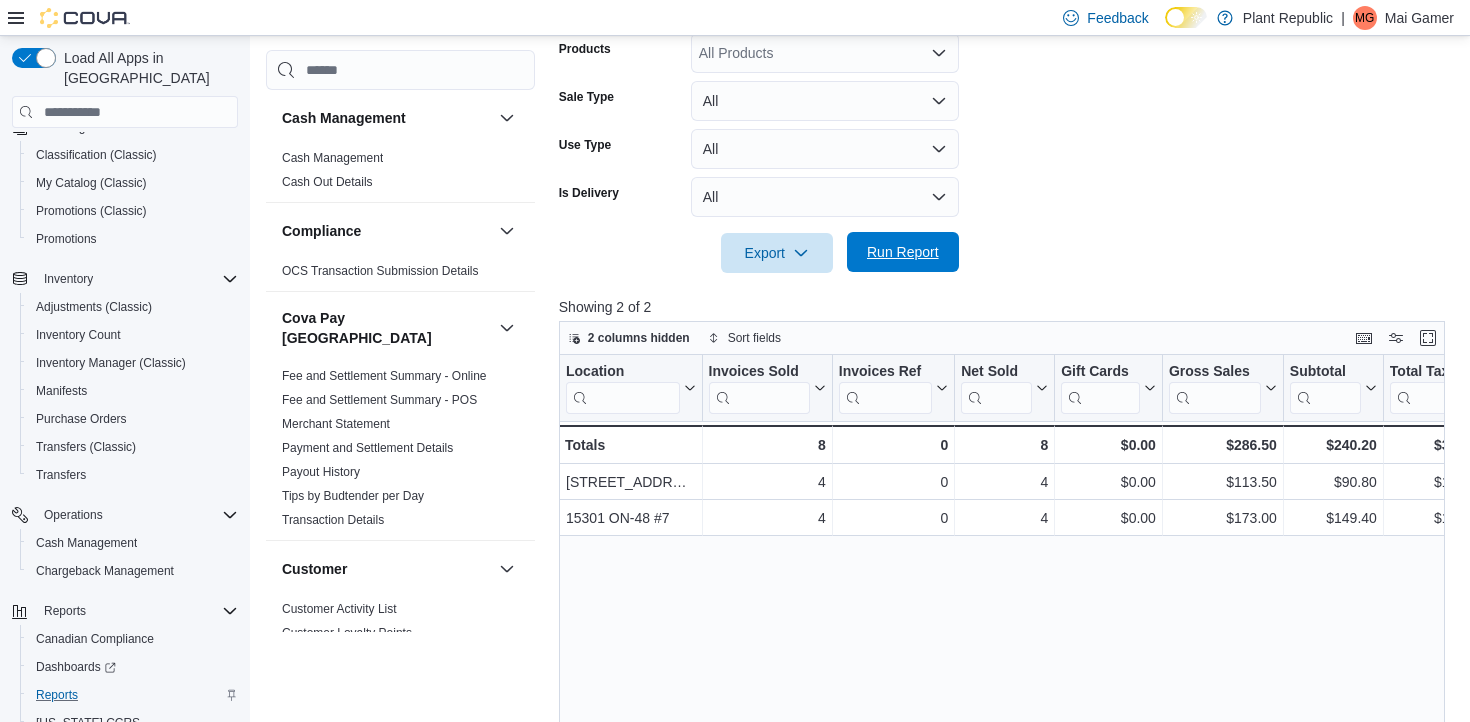 click on "Run Report" at bounding box center [903, 252] 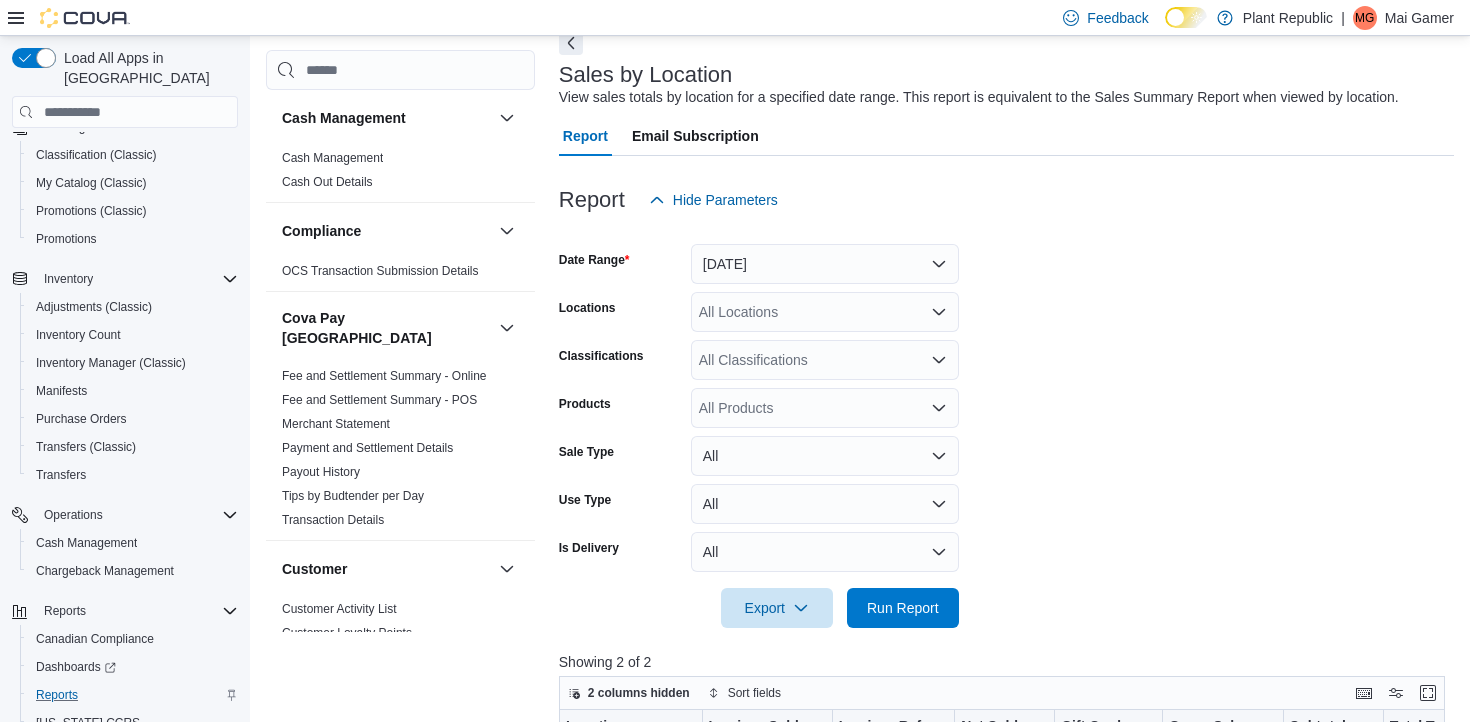 scroll, scrollTop: 100, scrollLeft: 0, axis: vertical 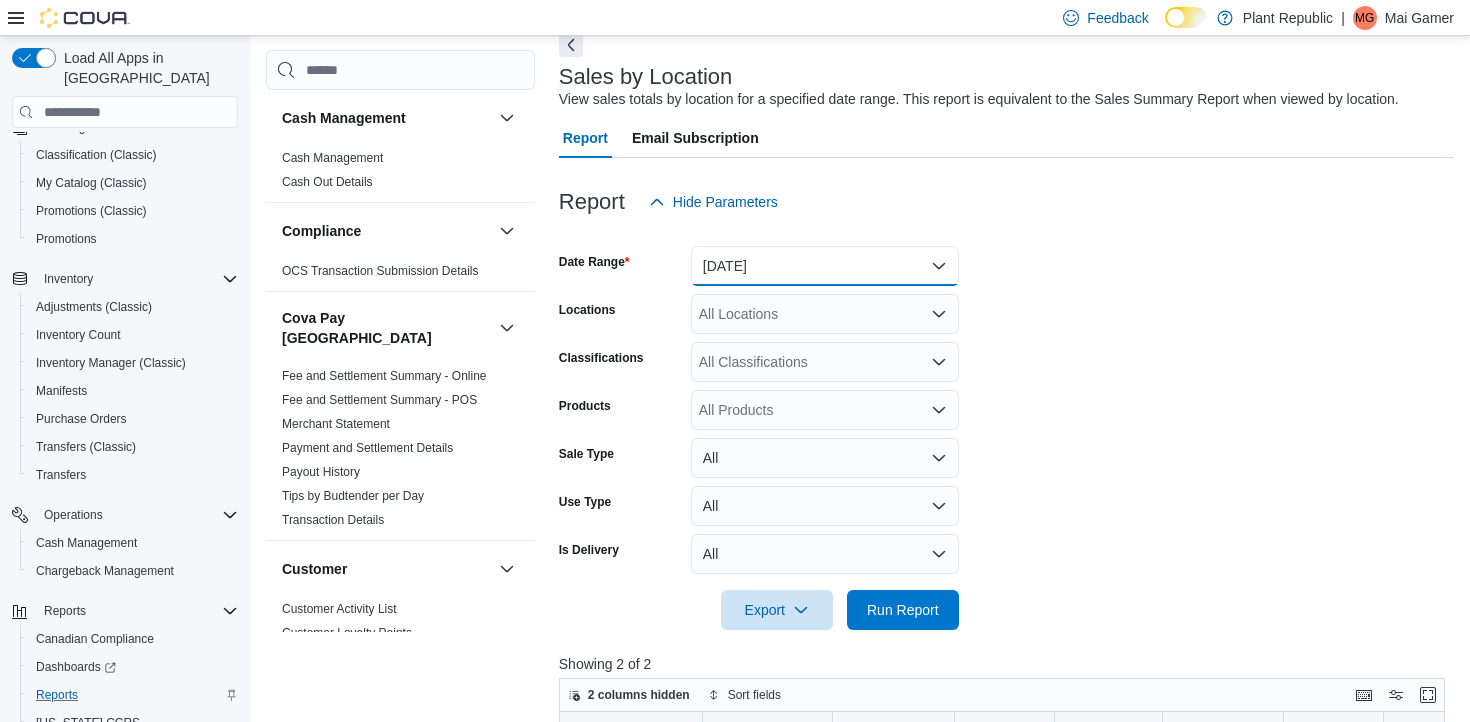click on "[DATE]" at bounding box center [825, 266] 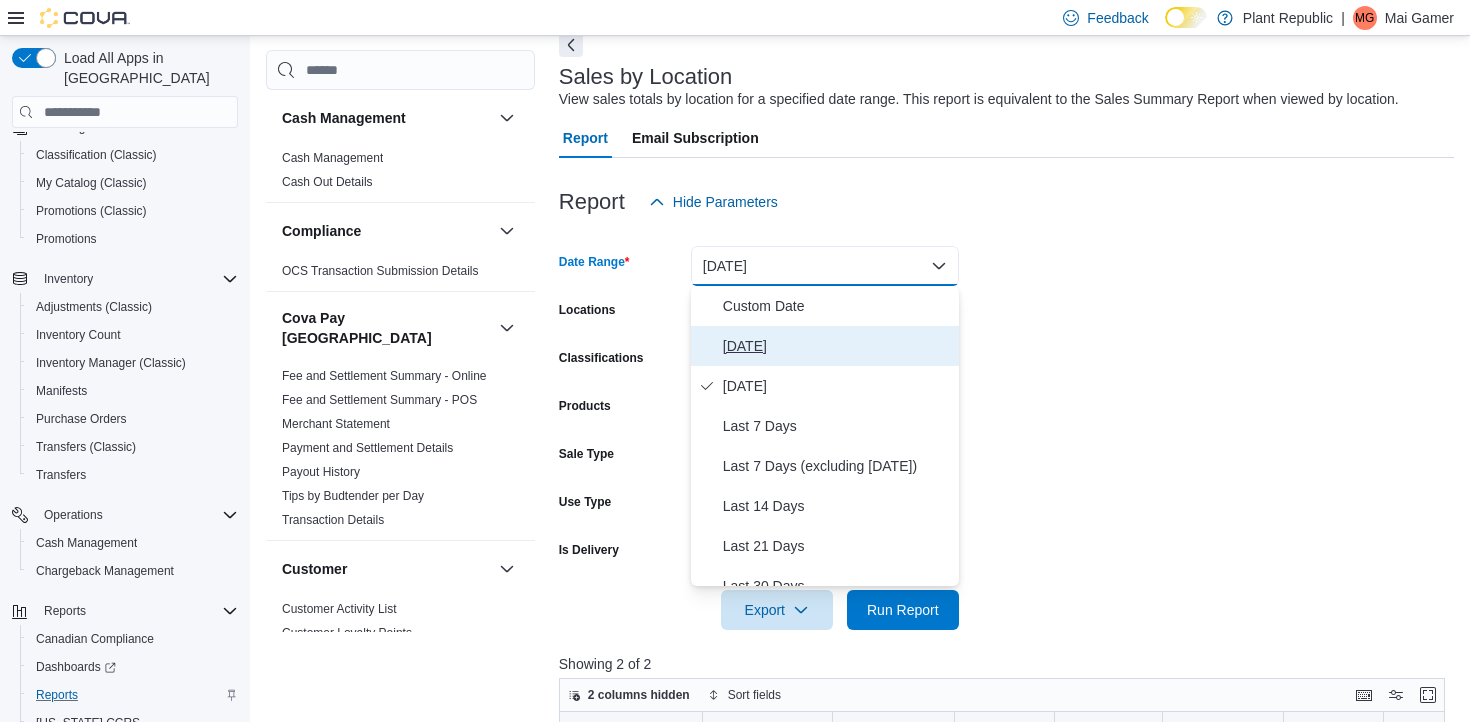 click on "[DATE]" at bounding box center [837, 346] 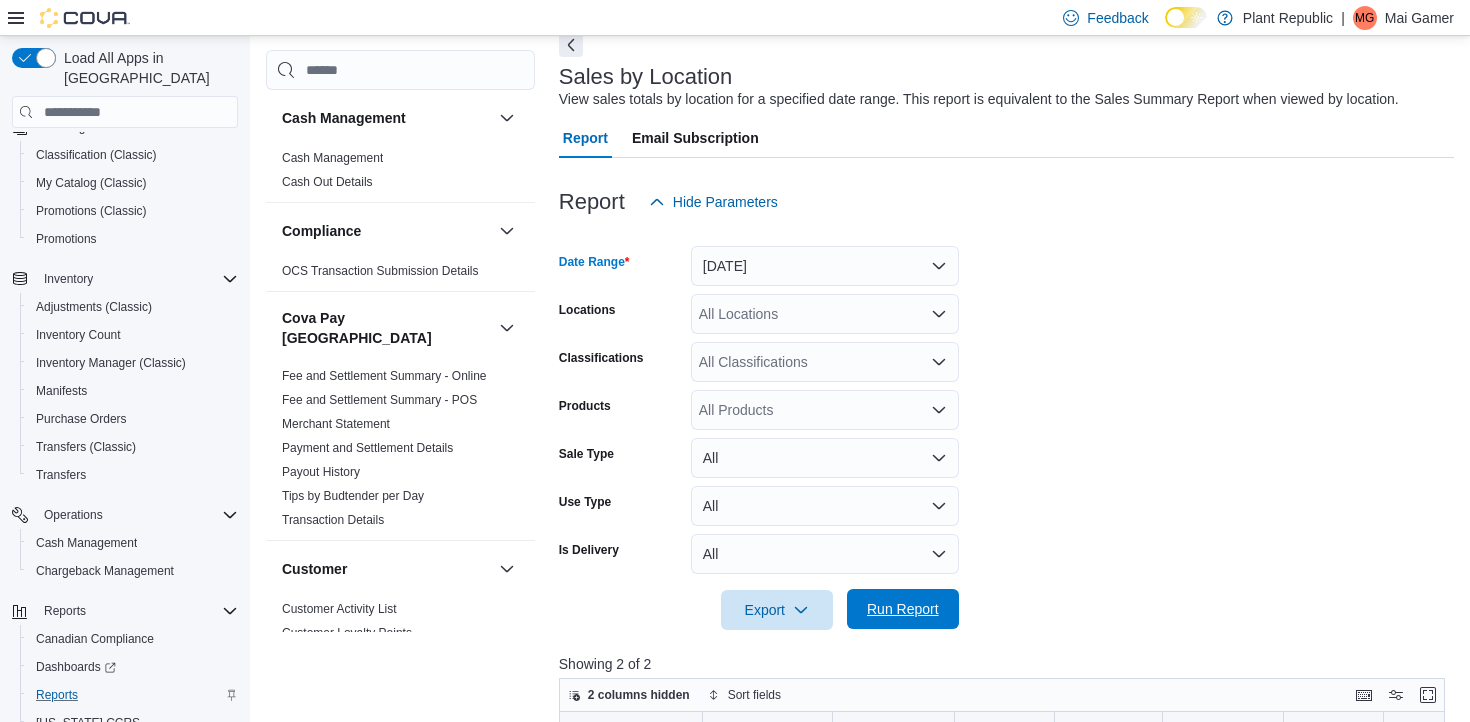 click on "Run Report" at bounding box center [903, 609] 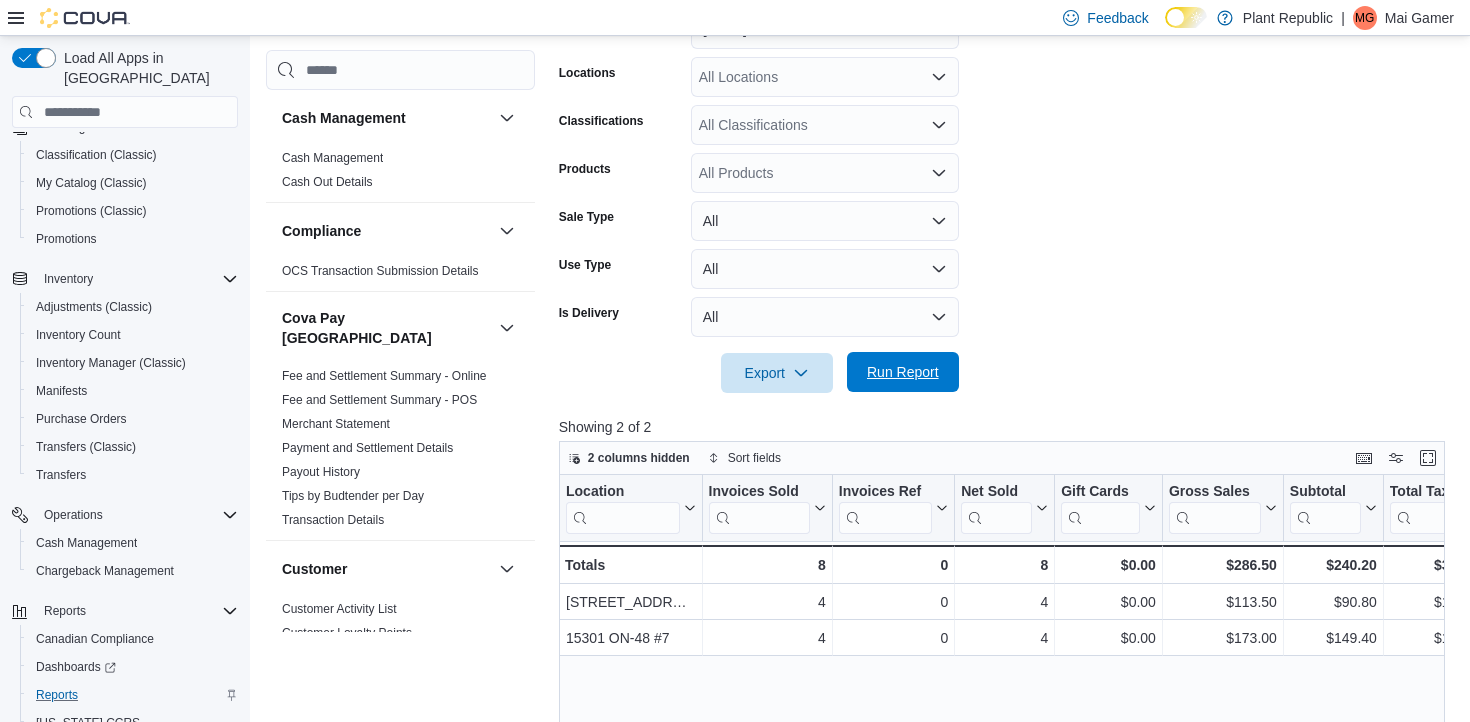scroll, scrollTop: 0, scrollLeft: 0, axis: both 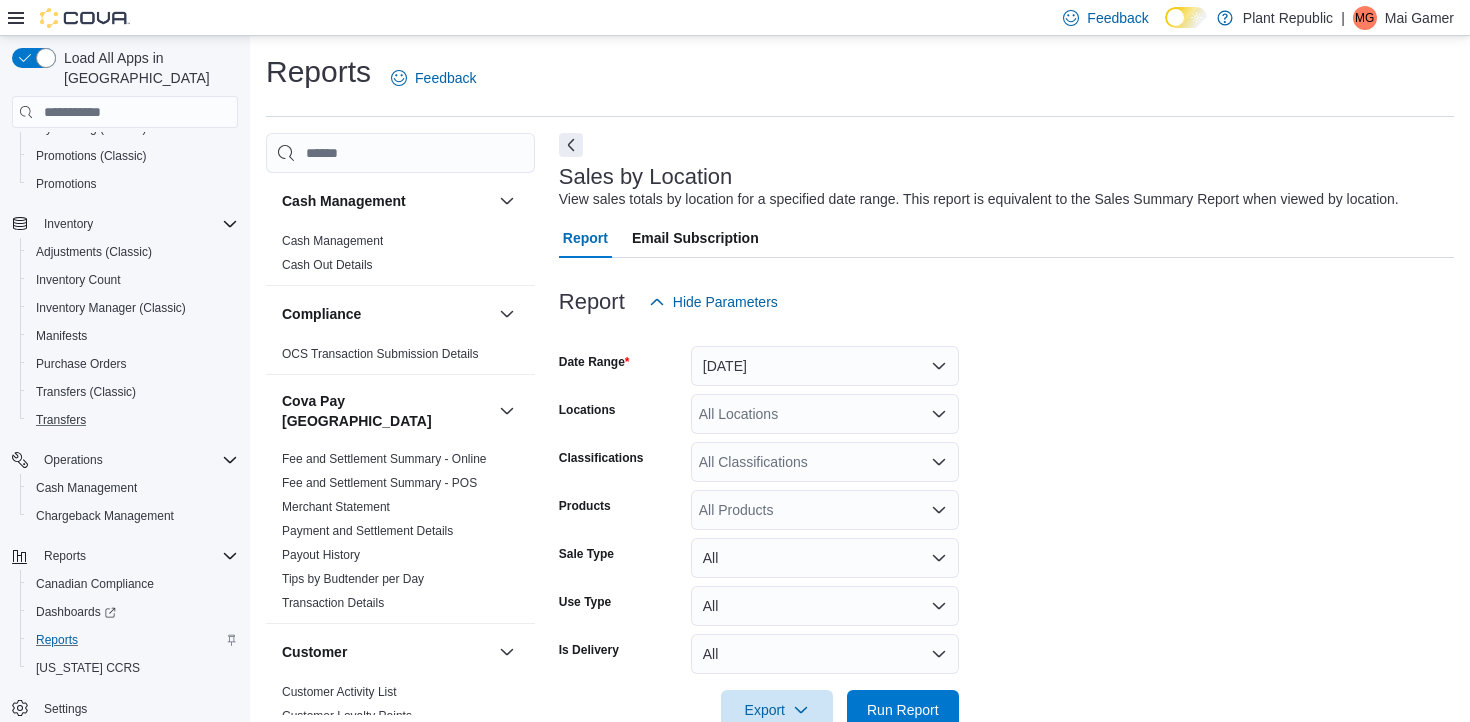 click on "Transfers" at bounding box center (133, 420) 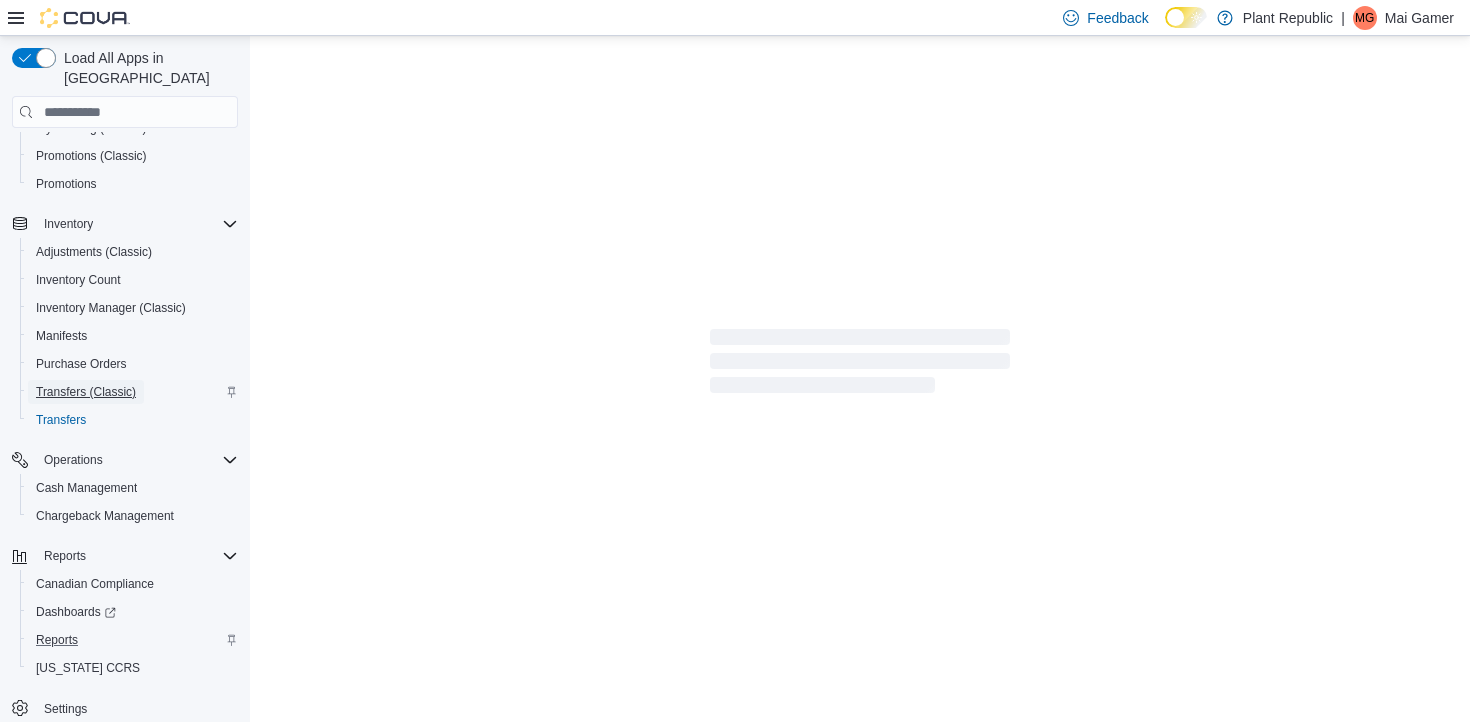 click on "Transfers (Classic)" at bounding box center (86, 392) 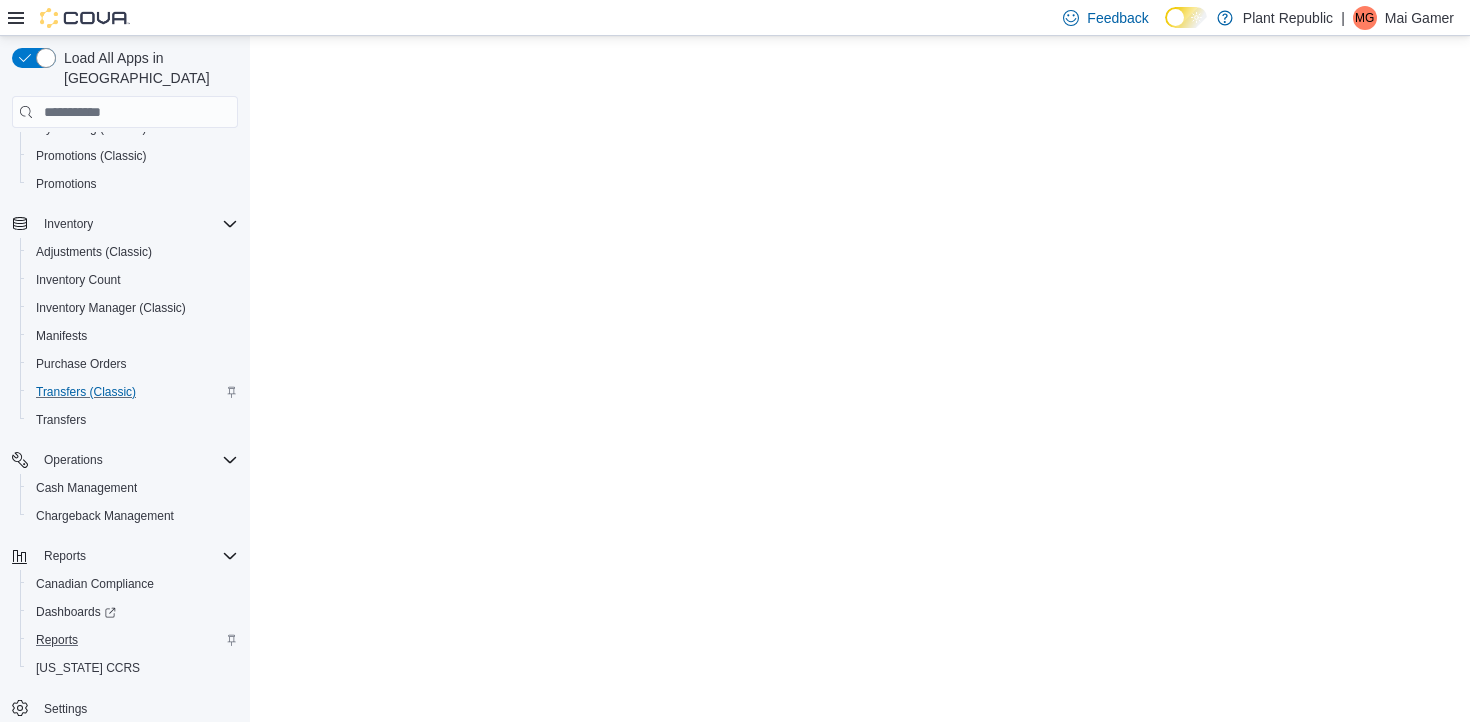 scroll, scrollTop: 0, scrollLeft: 0, axis: both 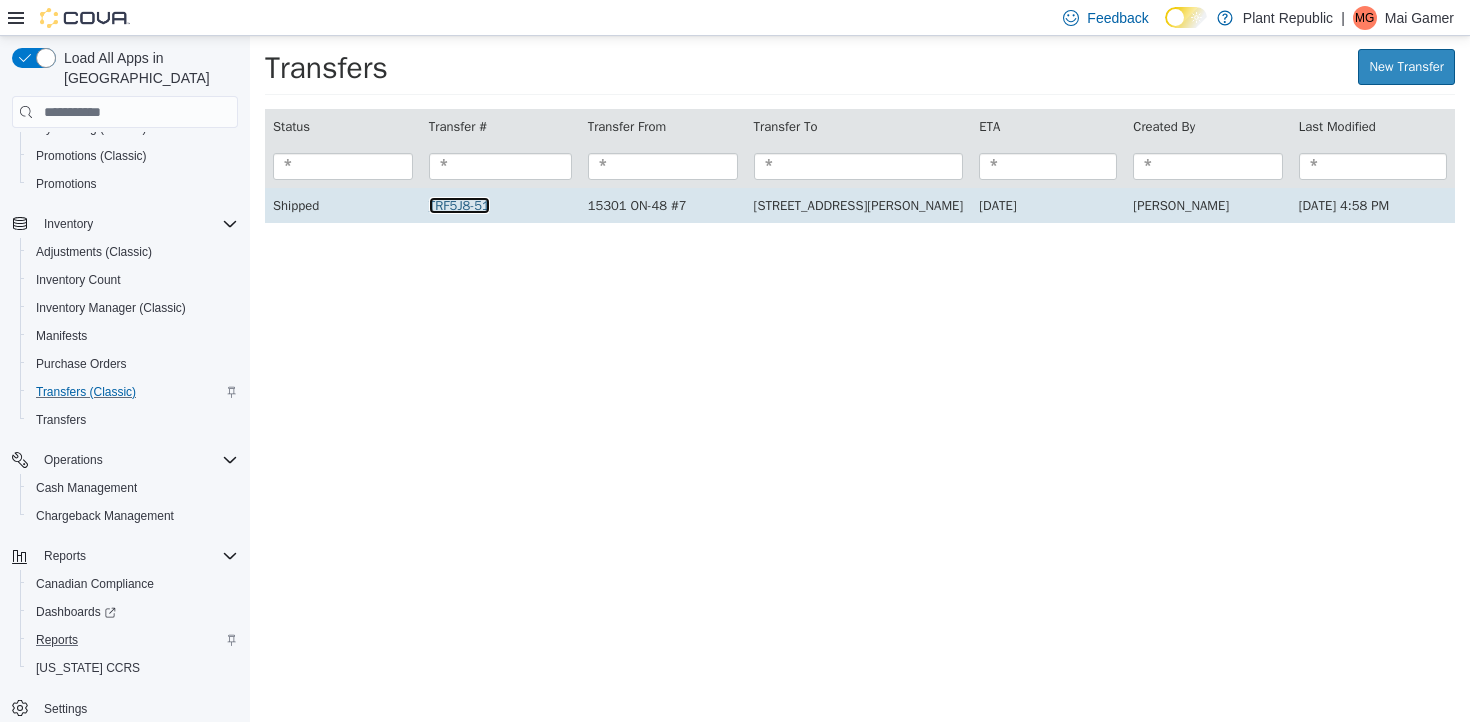 click on "TRF5J8-51" at bounding box center [459, 205] 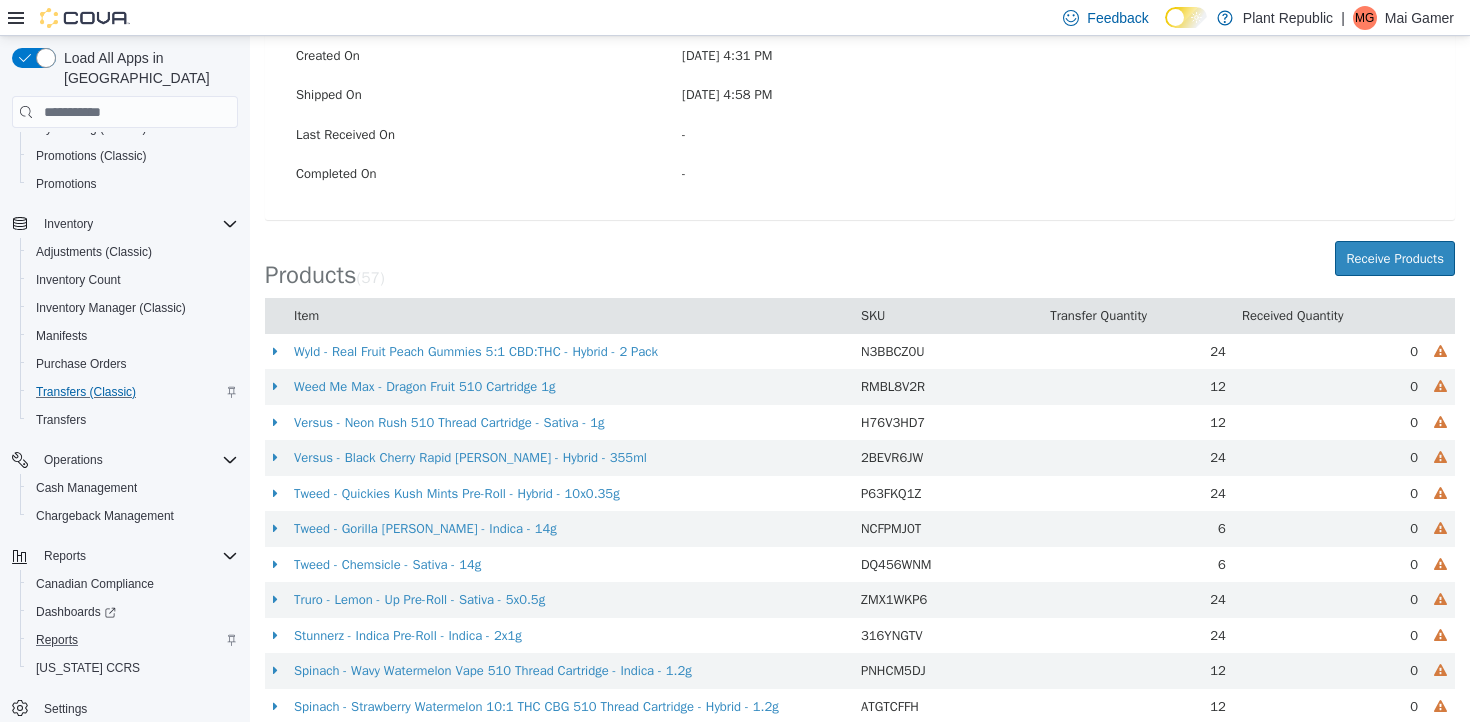 scroll, scrollTop: 403, scrollLeft: 0, axis: vertical 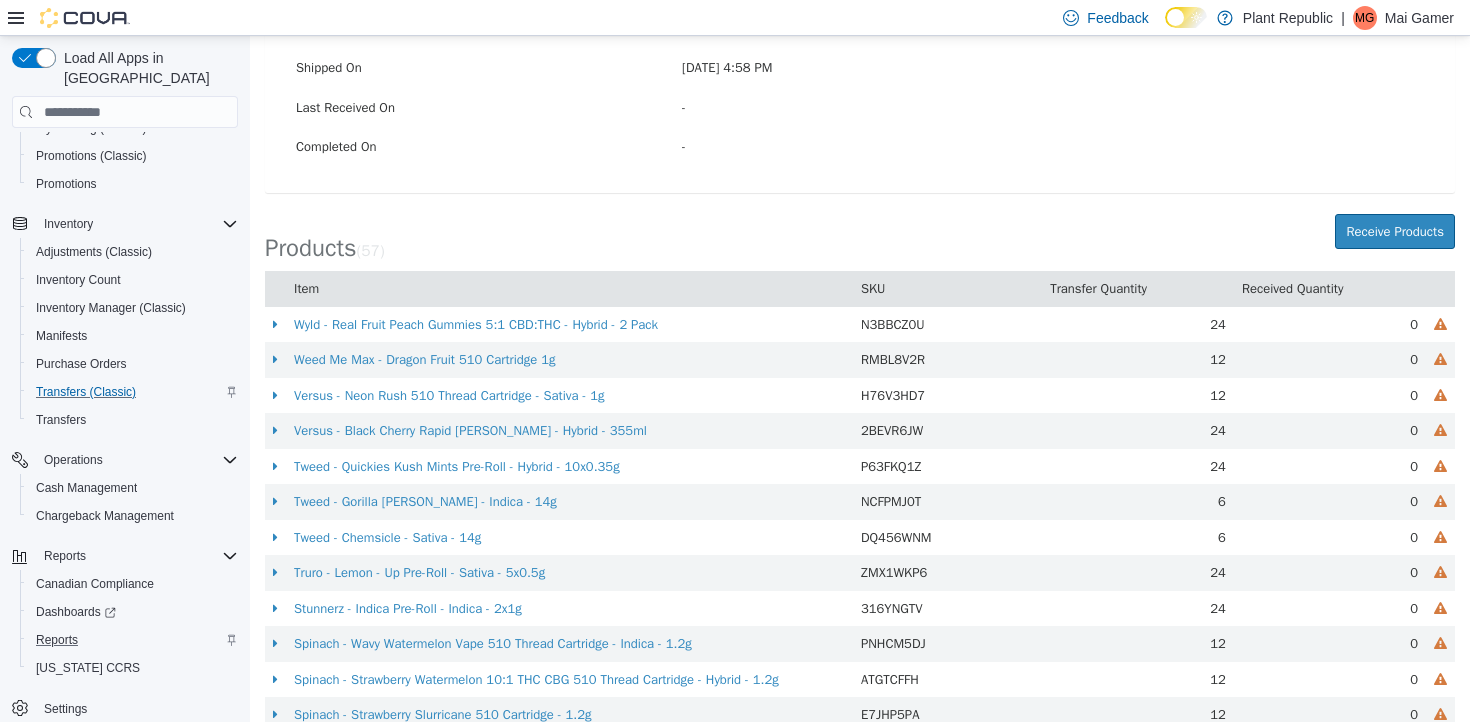 click on "Item" at bounding box center [308, 289] 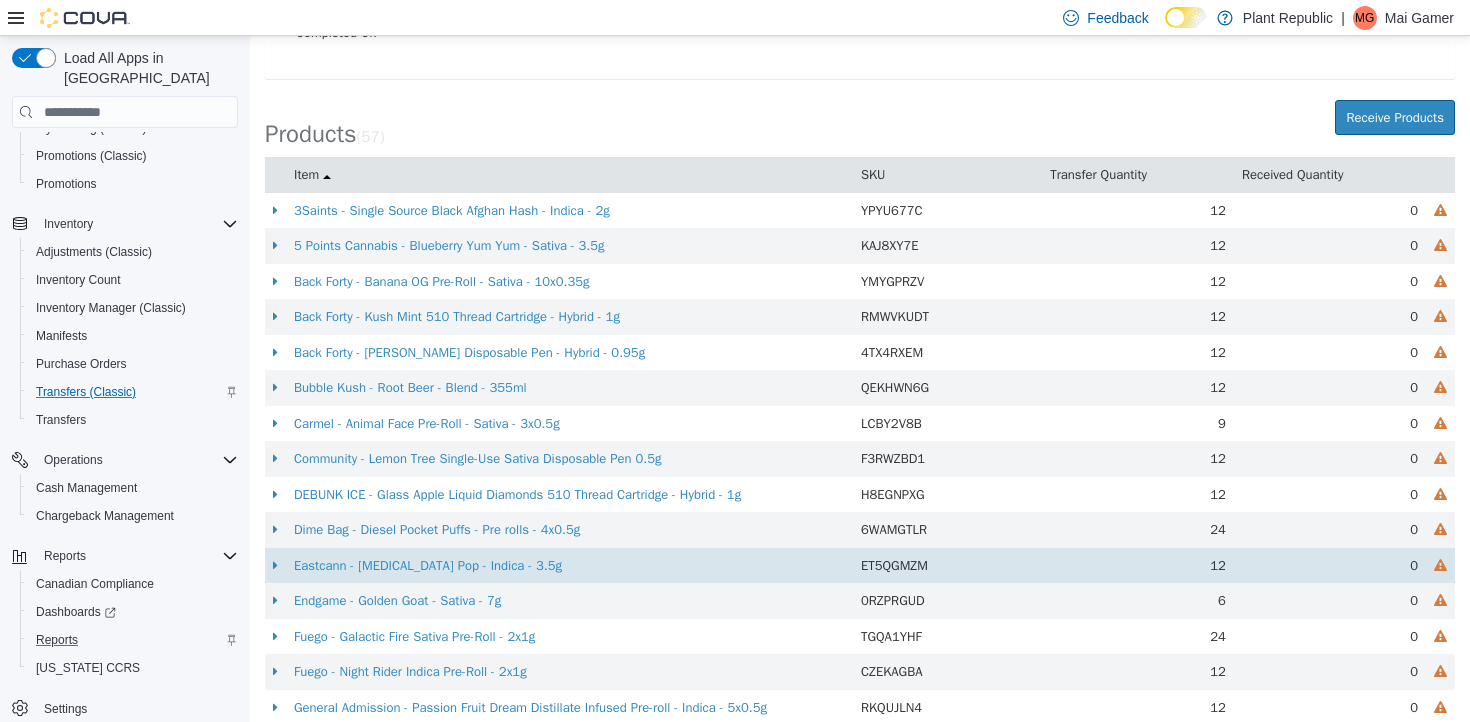 scroll, scrollTop: 580, scrollLeft: 0, axis: vertical 